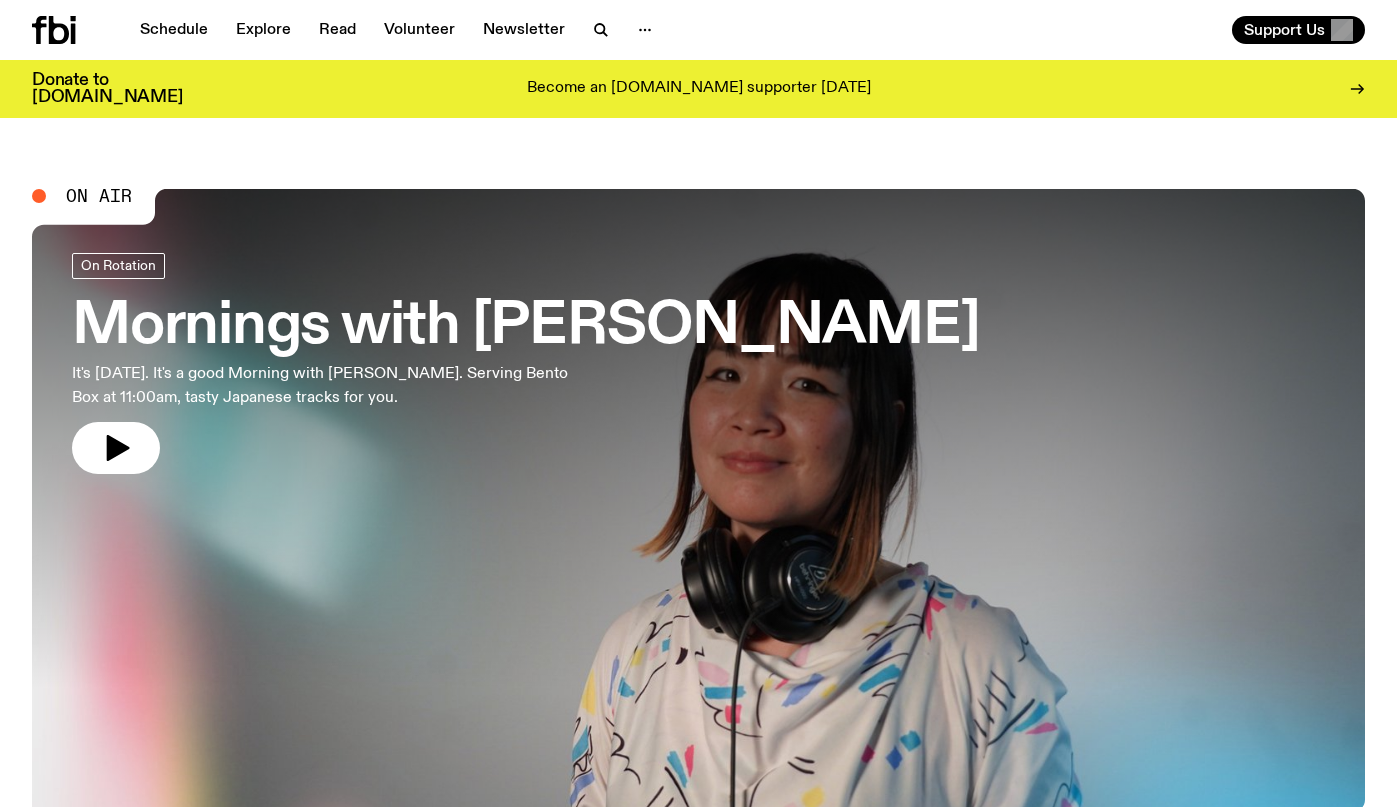 scroll, scrollTop: 1, scrollLeft: 0, axis: vertical 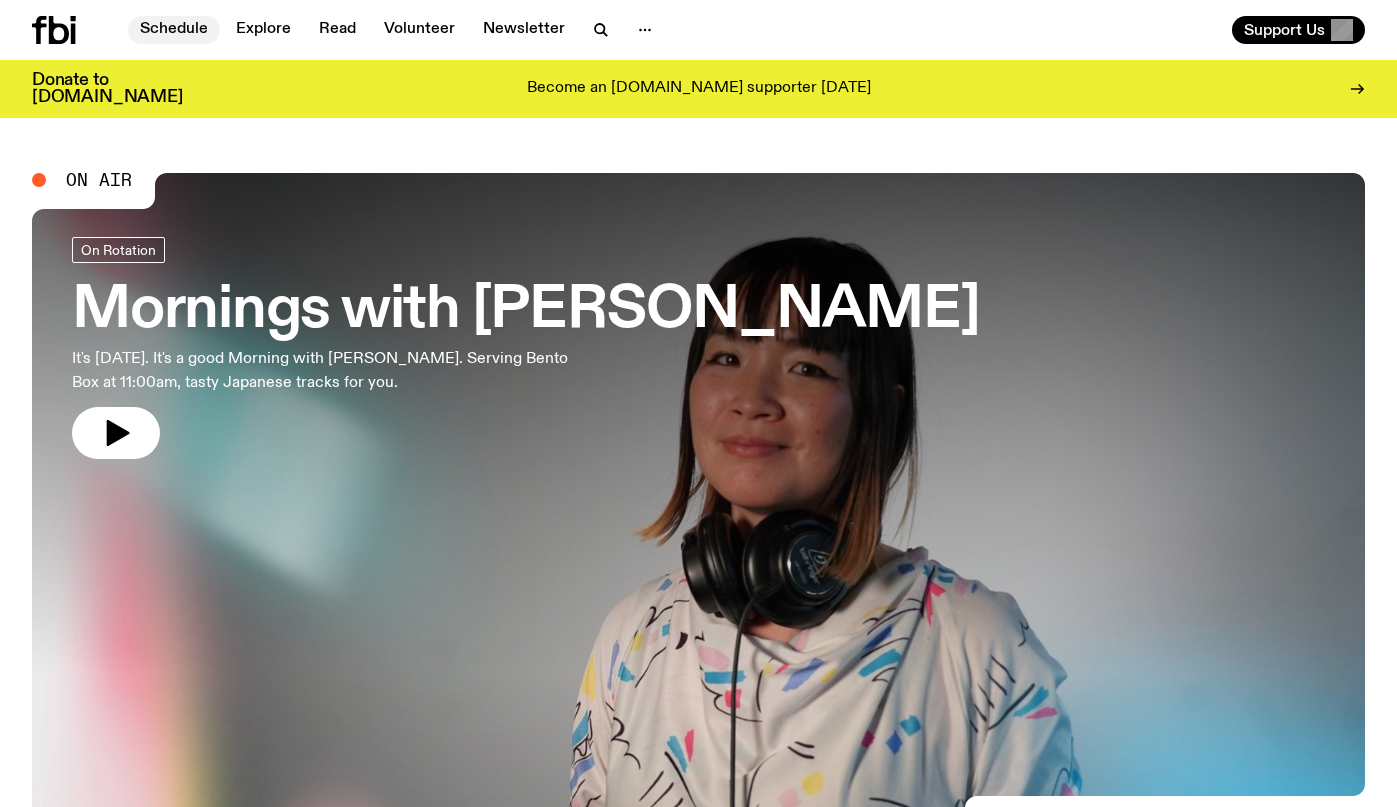 click on "Schedule" at bounding box center (174, 30) 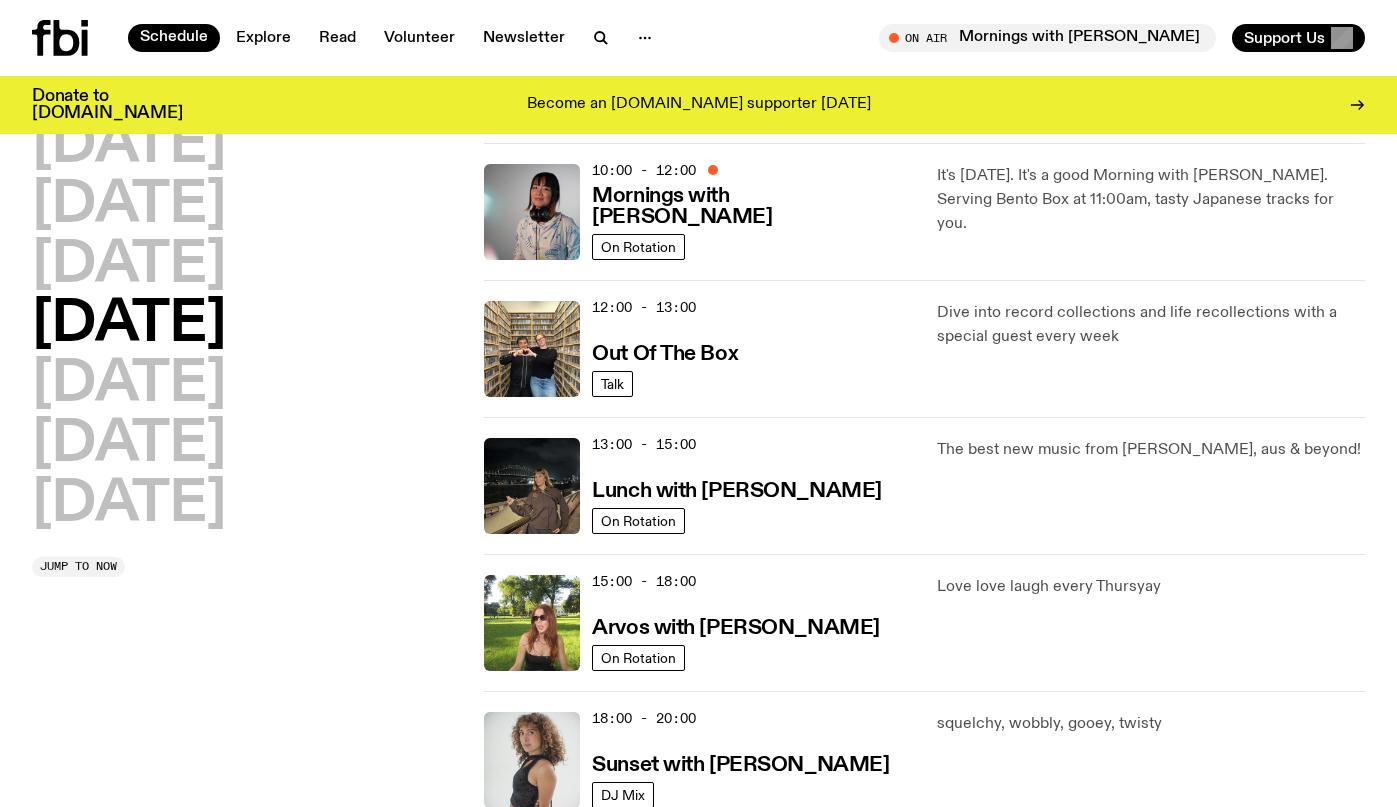 scroll, scrollTop: 0, scrollLeft: 0, axis: both 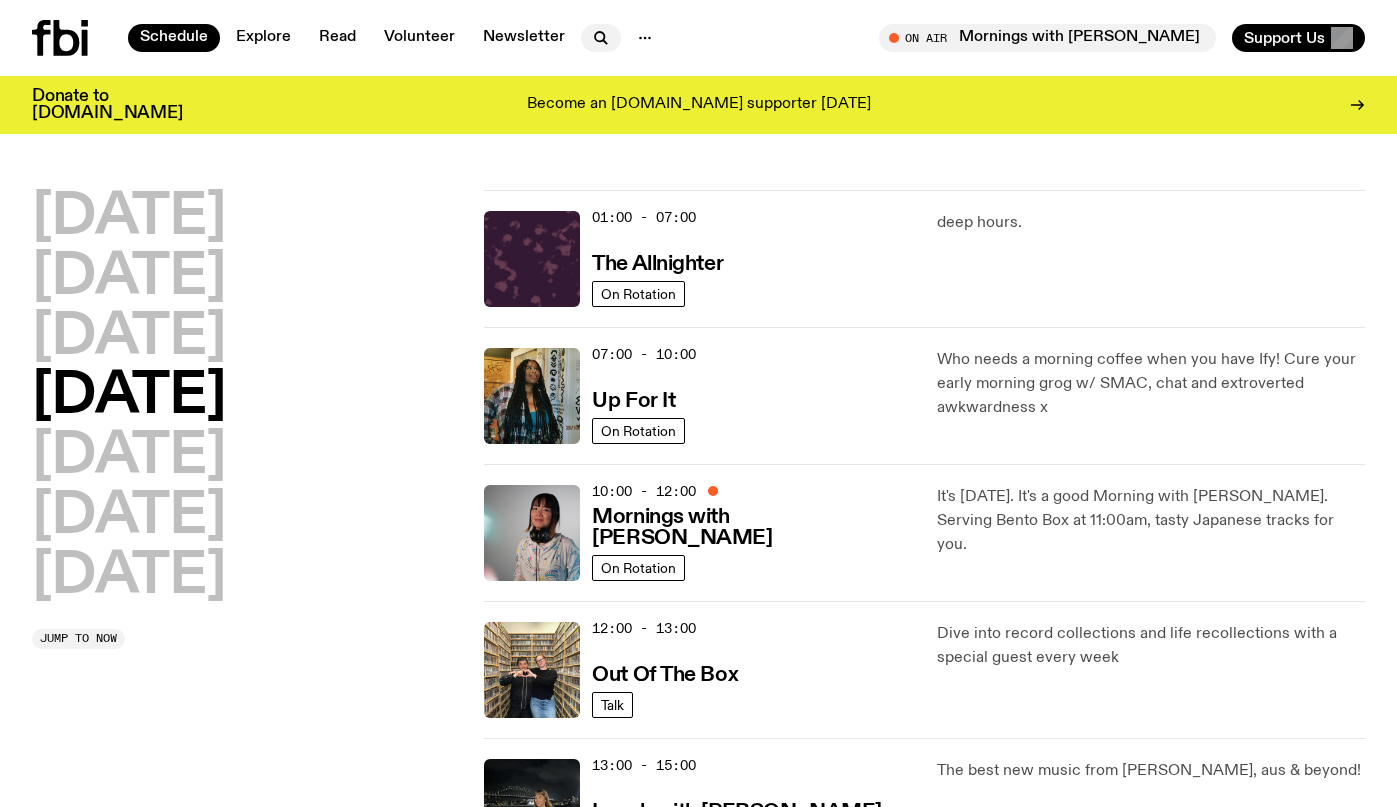 click 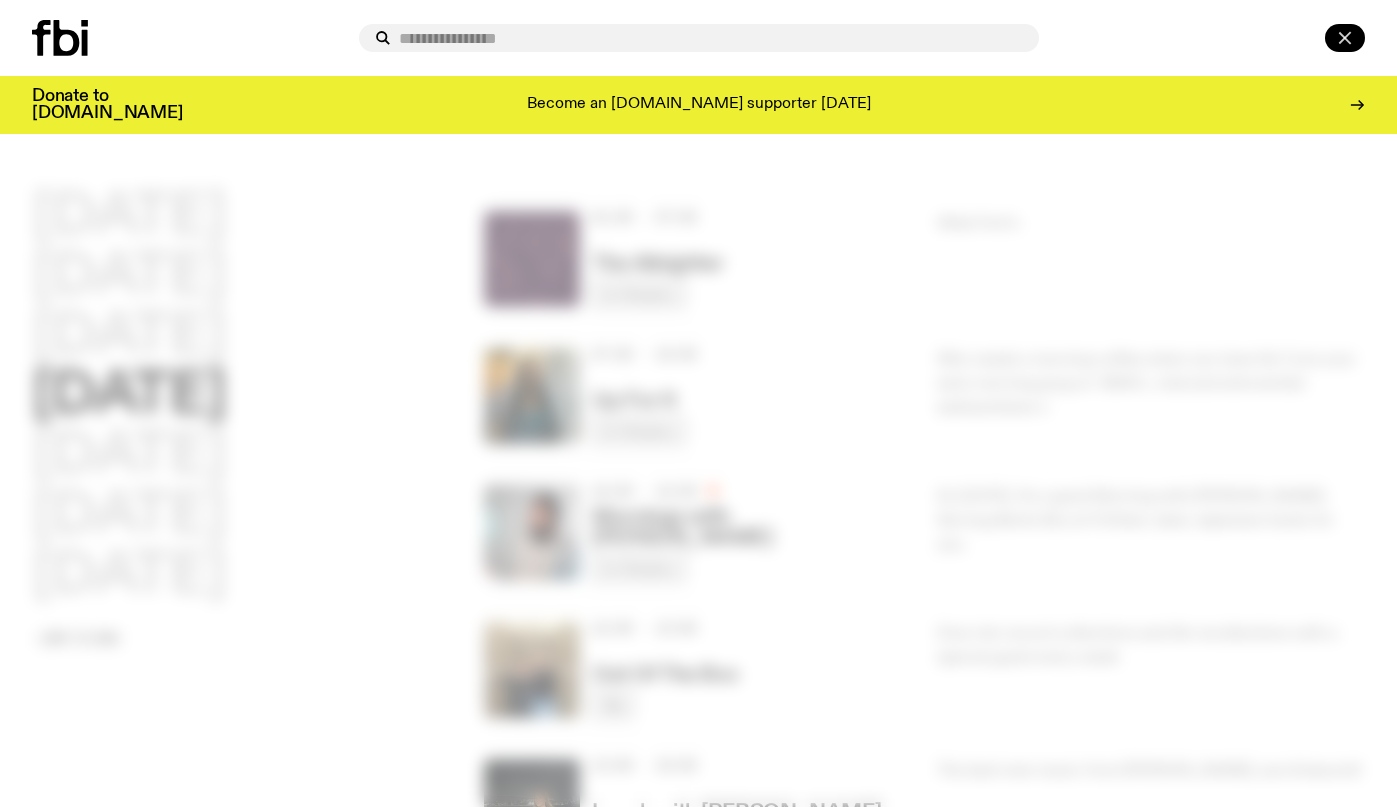 click 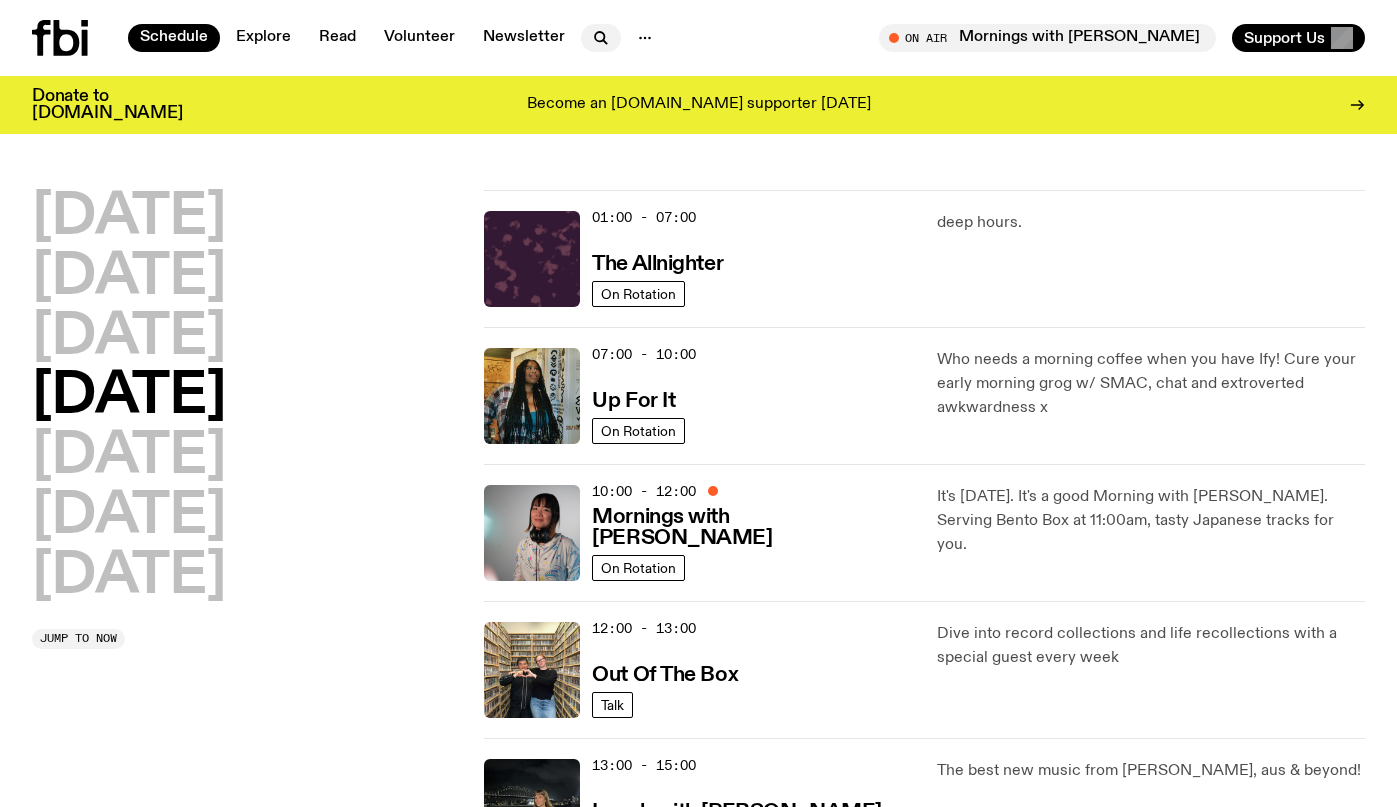 click 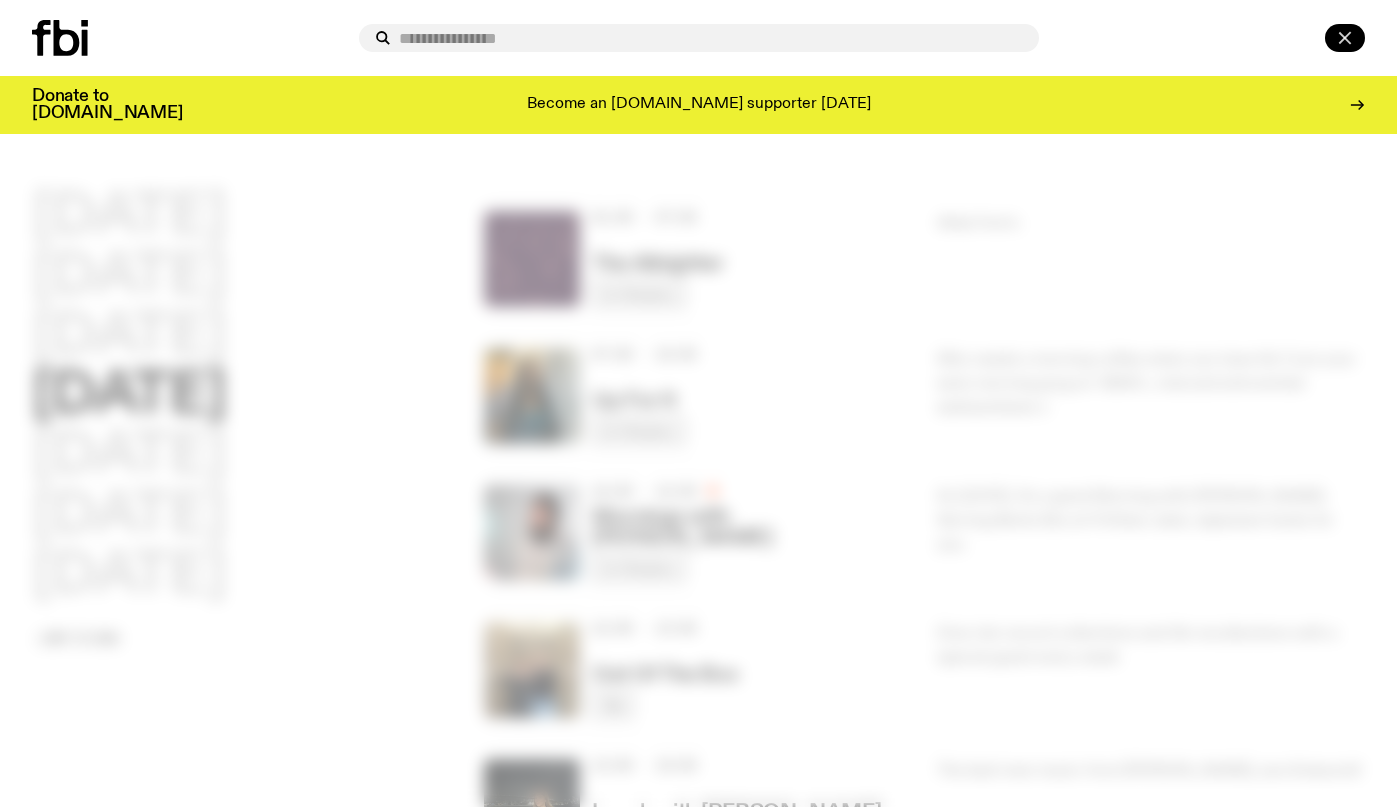 click 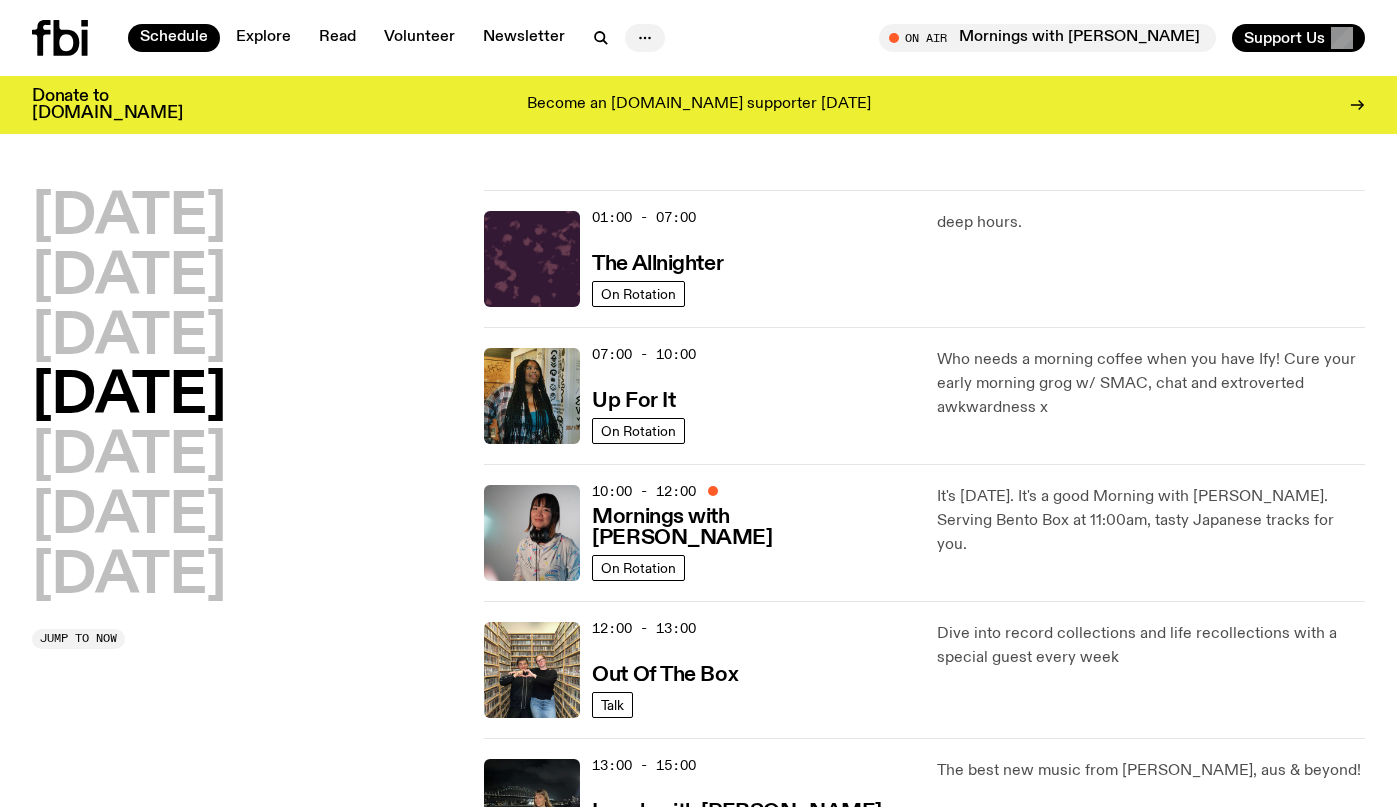 click 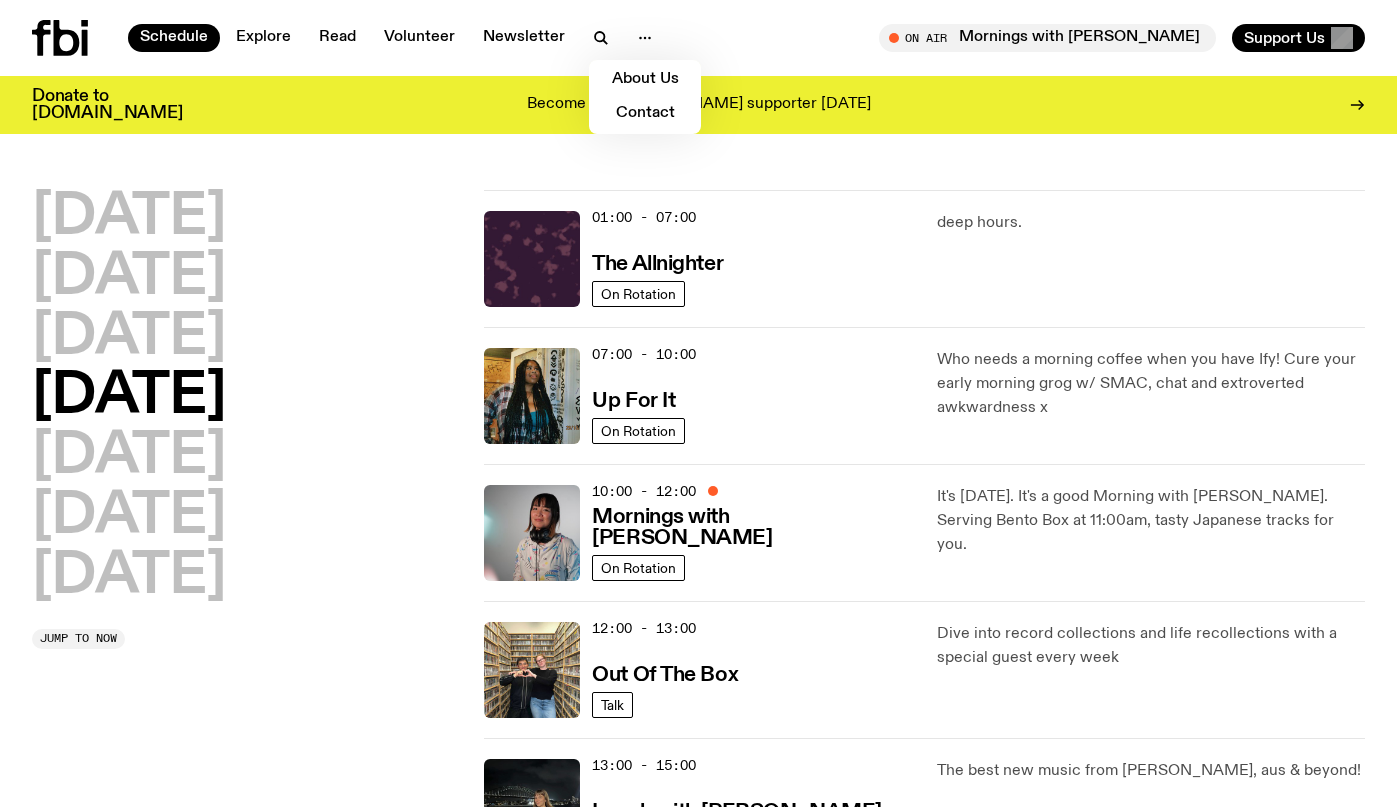 click on "On Air Mornings with Kana [PERSON_NAME] Tune in live Support Us" at bounding box center (1036, 38) 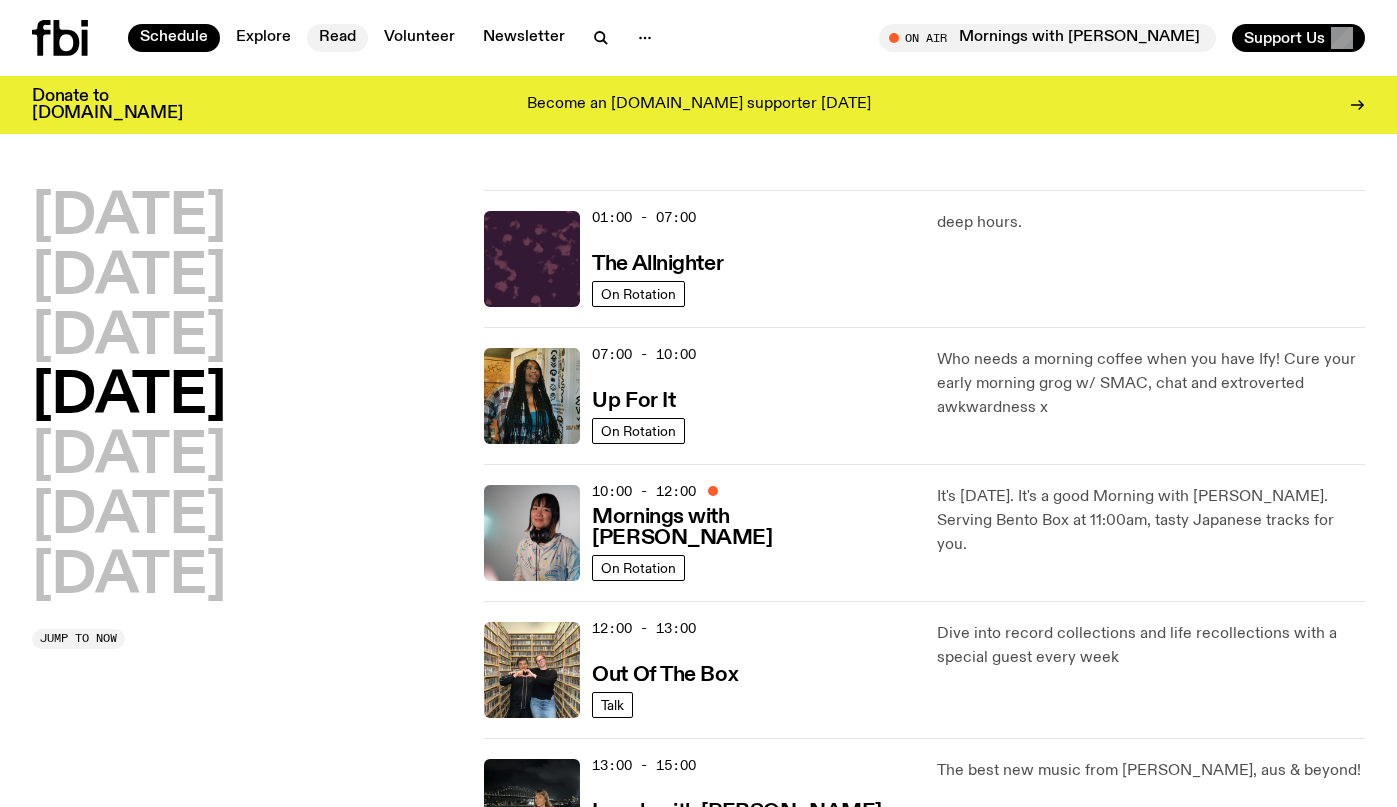 click on "Read" 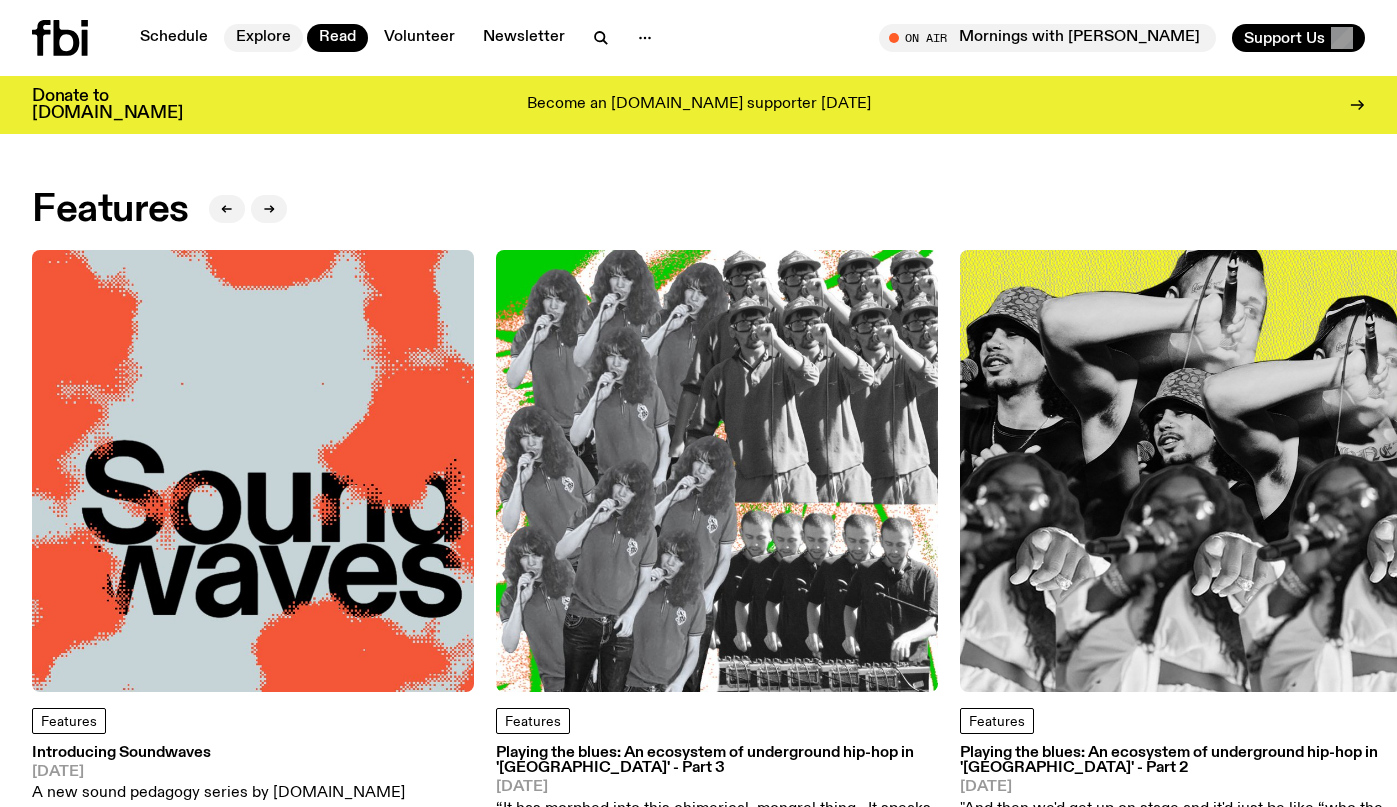 click on "Explore" 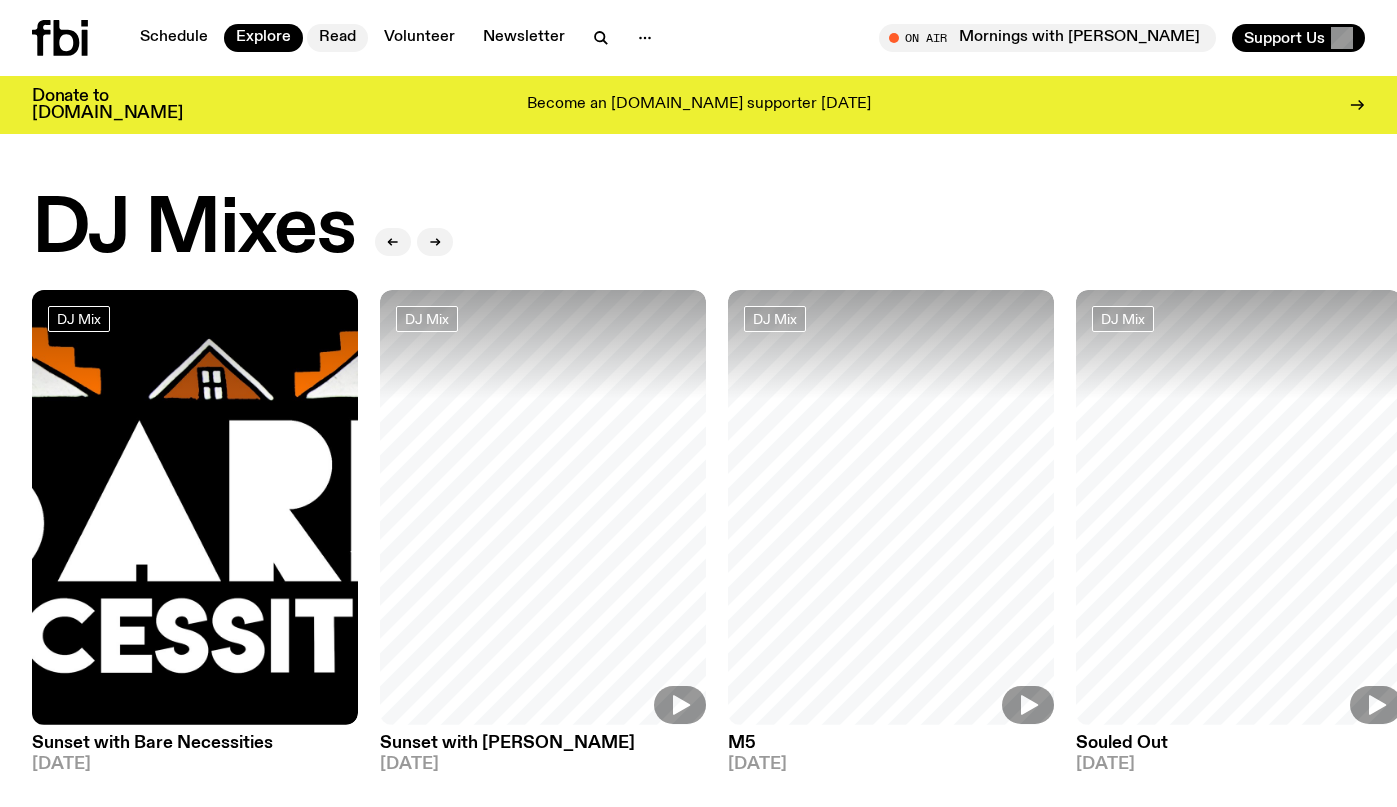 drag, startPoint x: 324, startPoint y: 38, endPoint x: 351, endPoint y: 37, distance: 27.018513 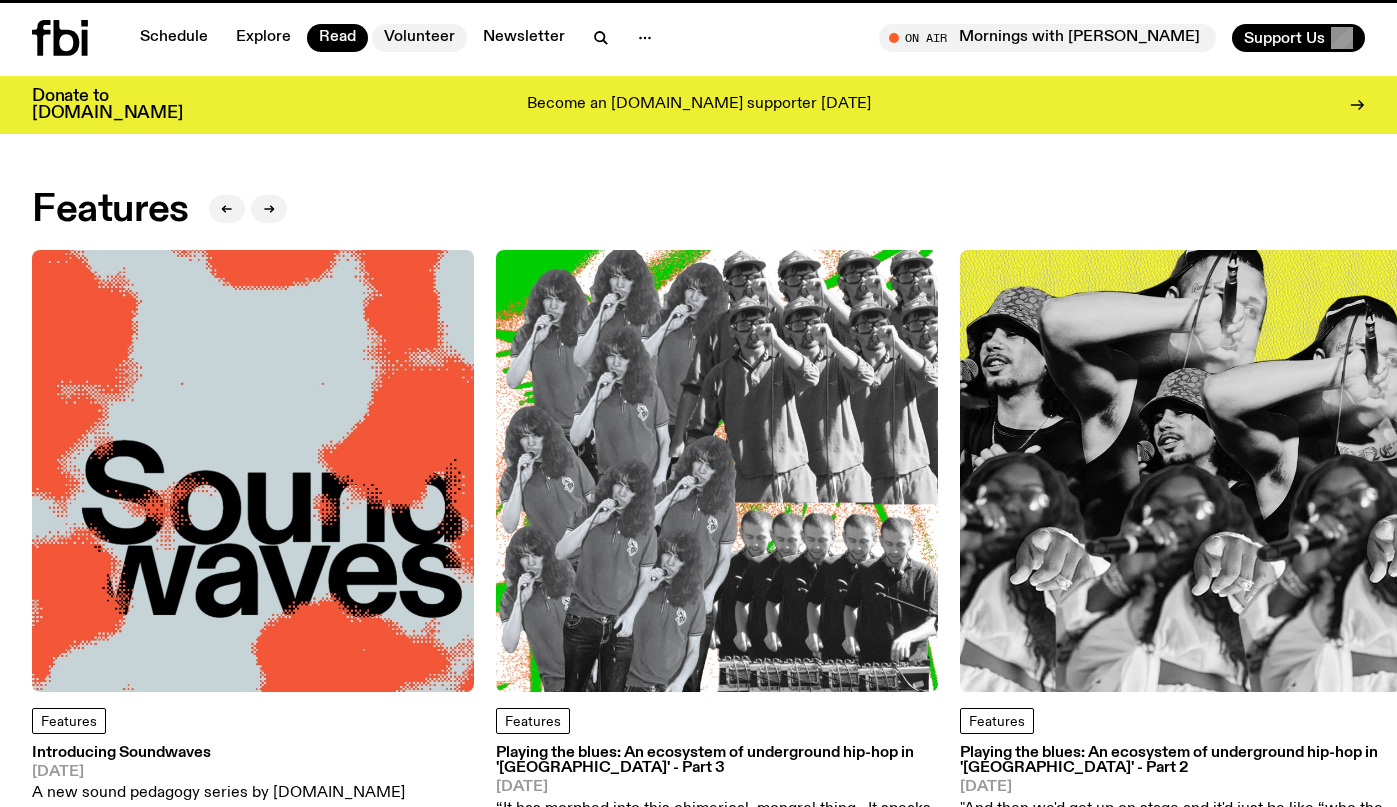 click on "Volunteer" 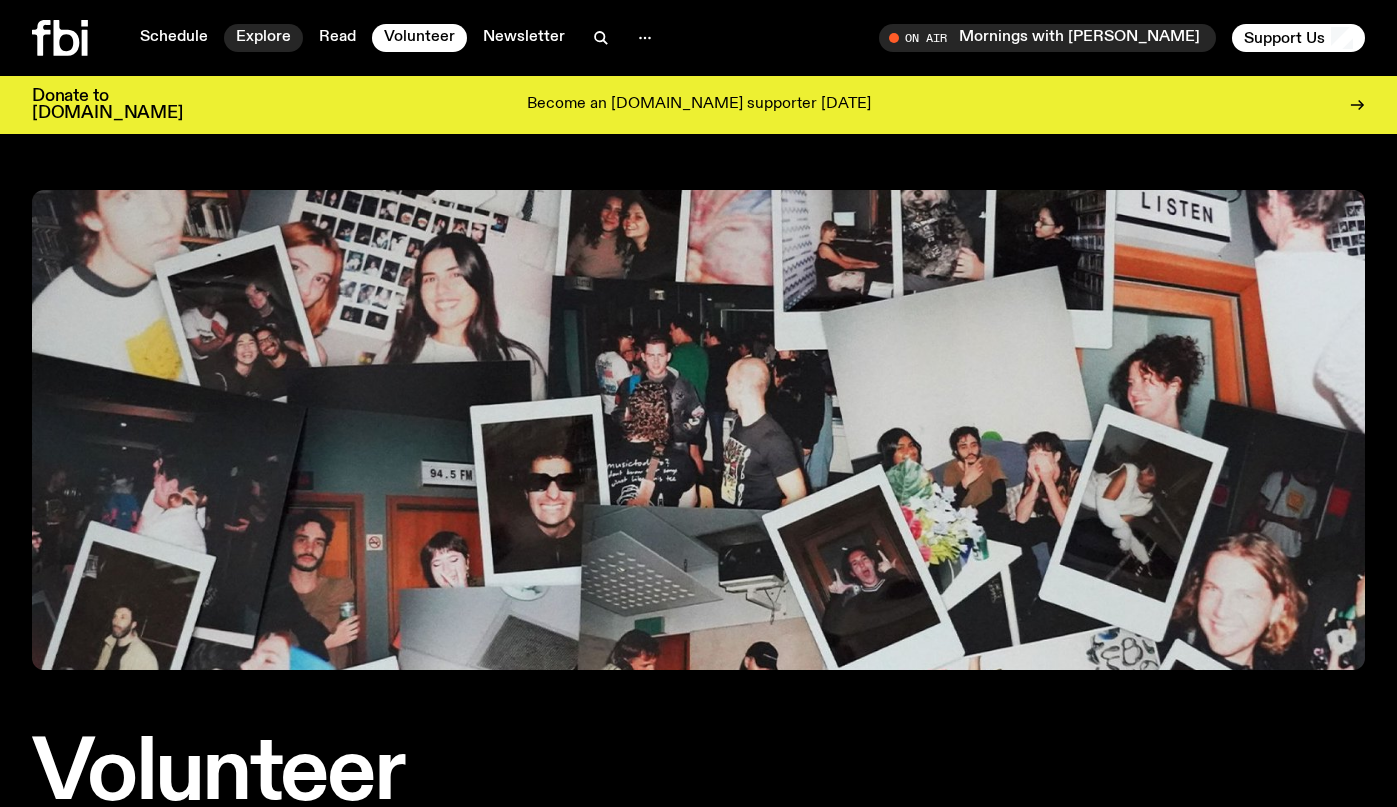 click on "Explore" 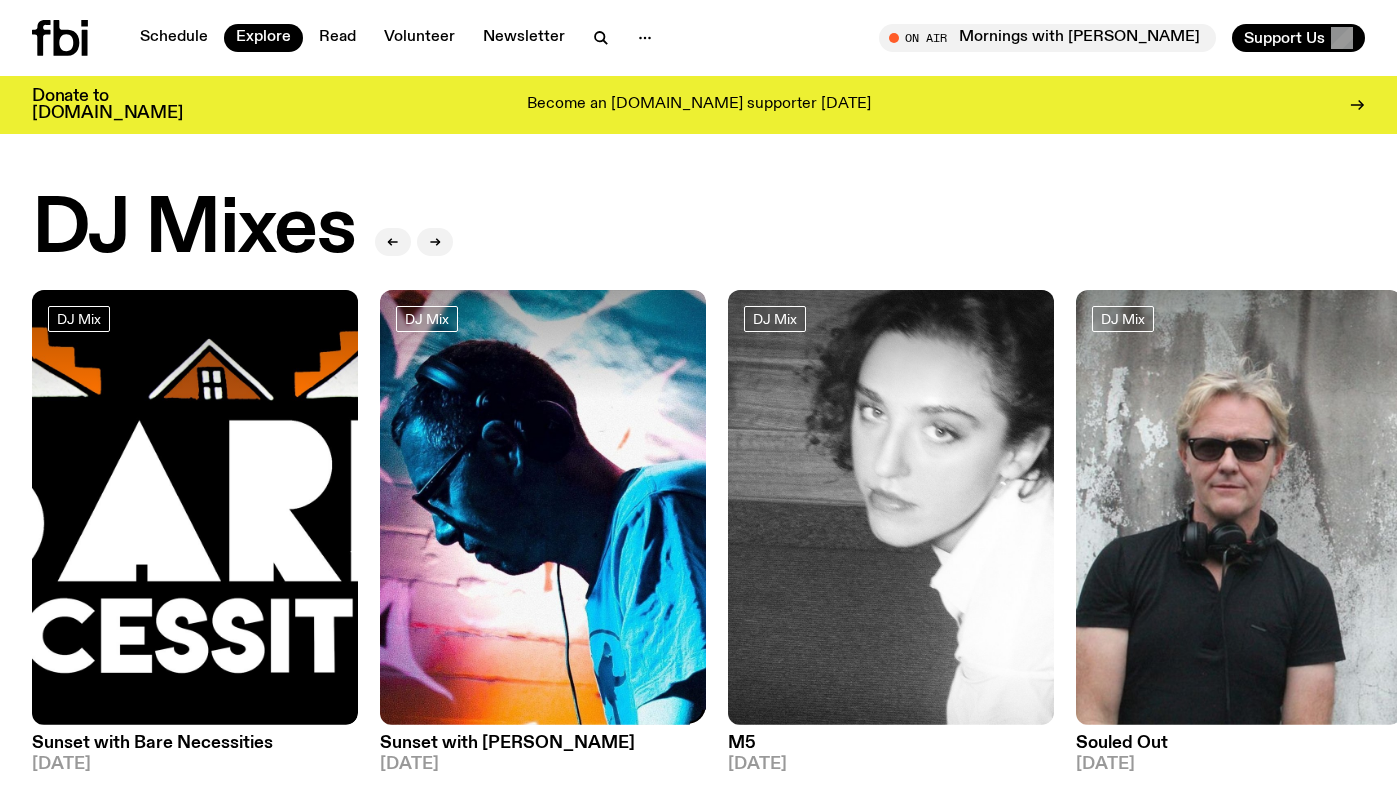 click 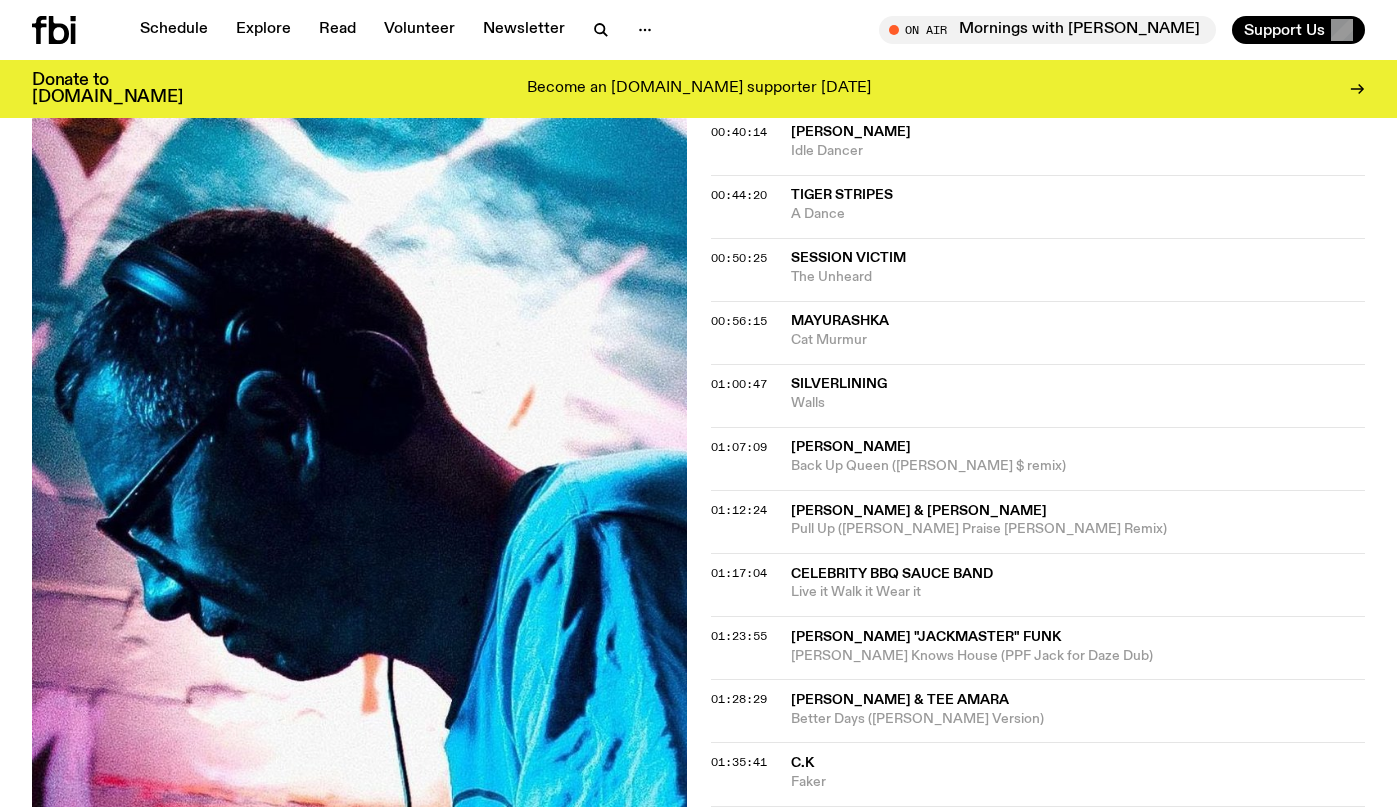 scroll, scrollTop: 1215, scrollLeft: 0, axis: vertical 